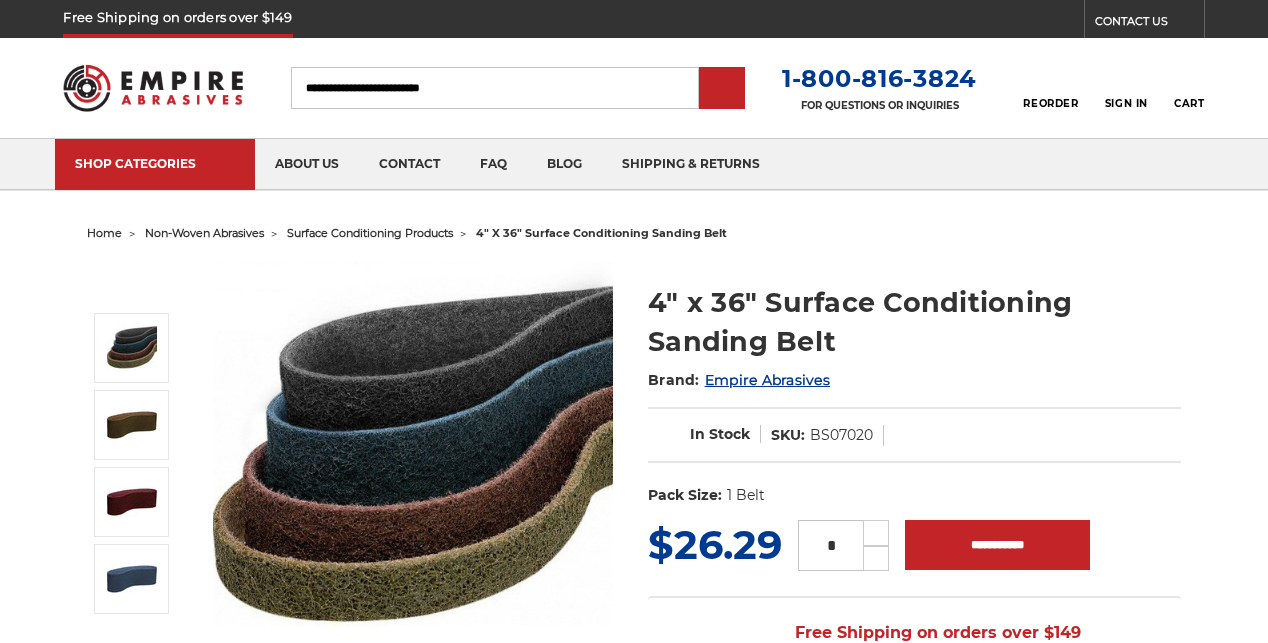 scroll, scrollTop: 0, scrollLeft: 0, axis: both 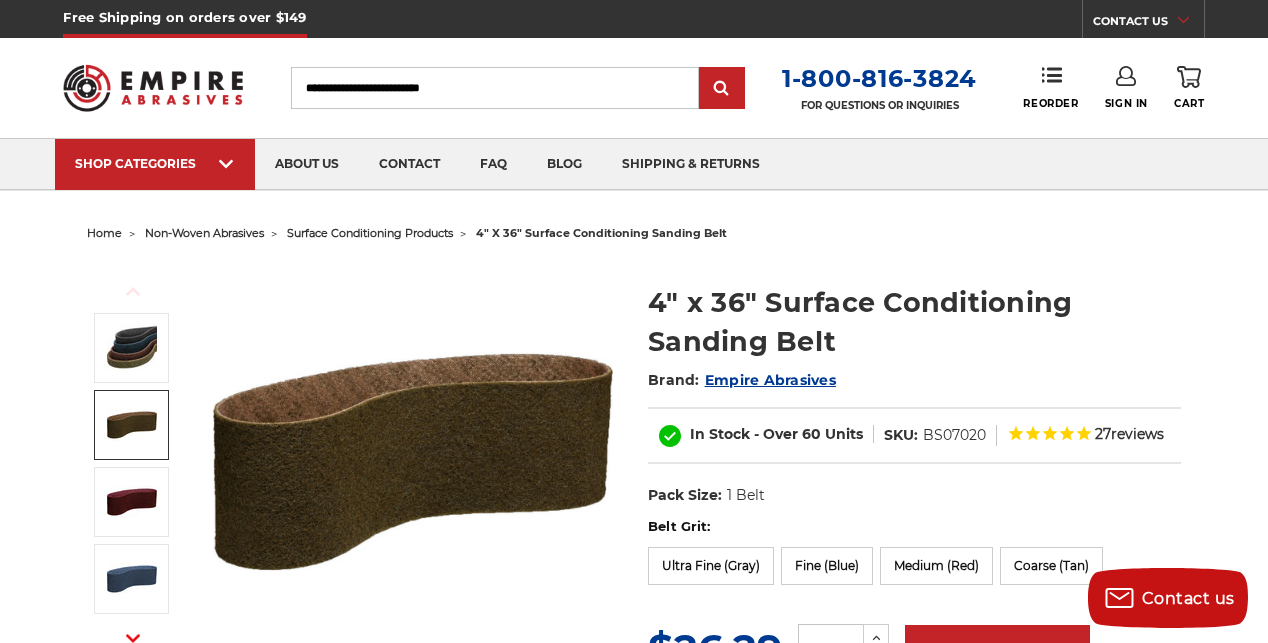 drag, startPoint x: 382, startPoint y: 269, endPoint x: 176, endPoint y: 238, distance: 208.31947 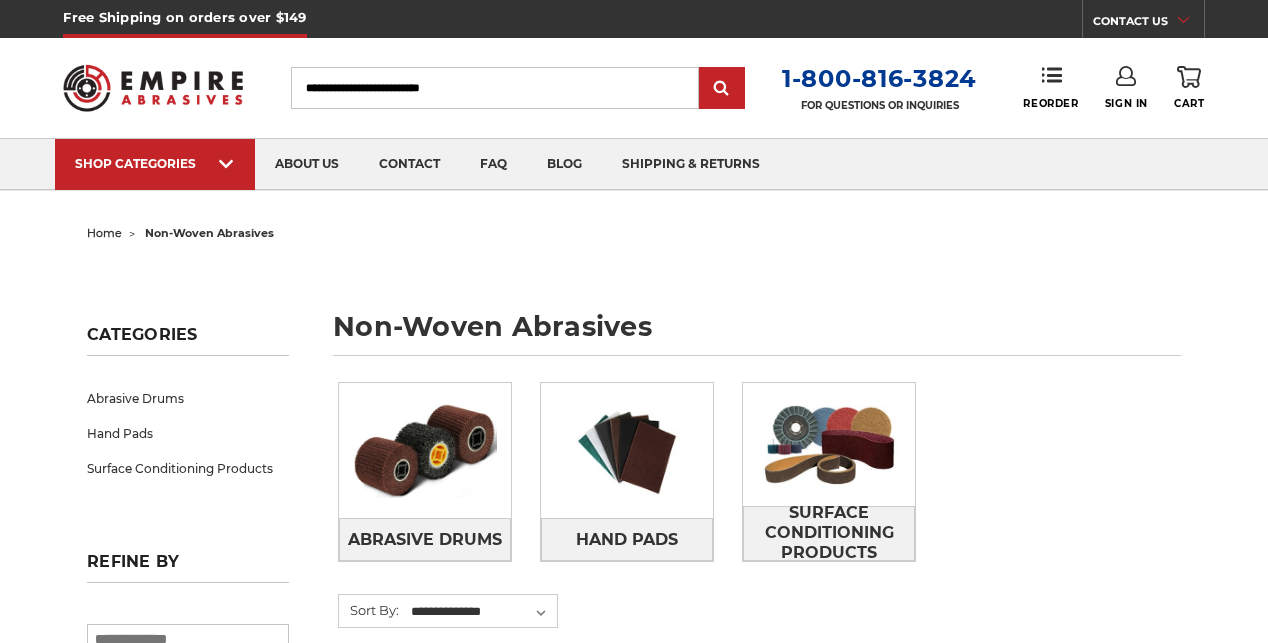 scroll, scrollTop: 0, scrollLeft: 0, axis: both 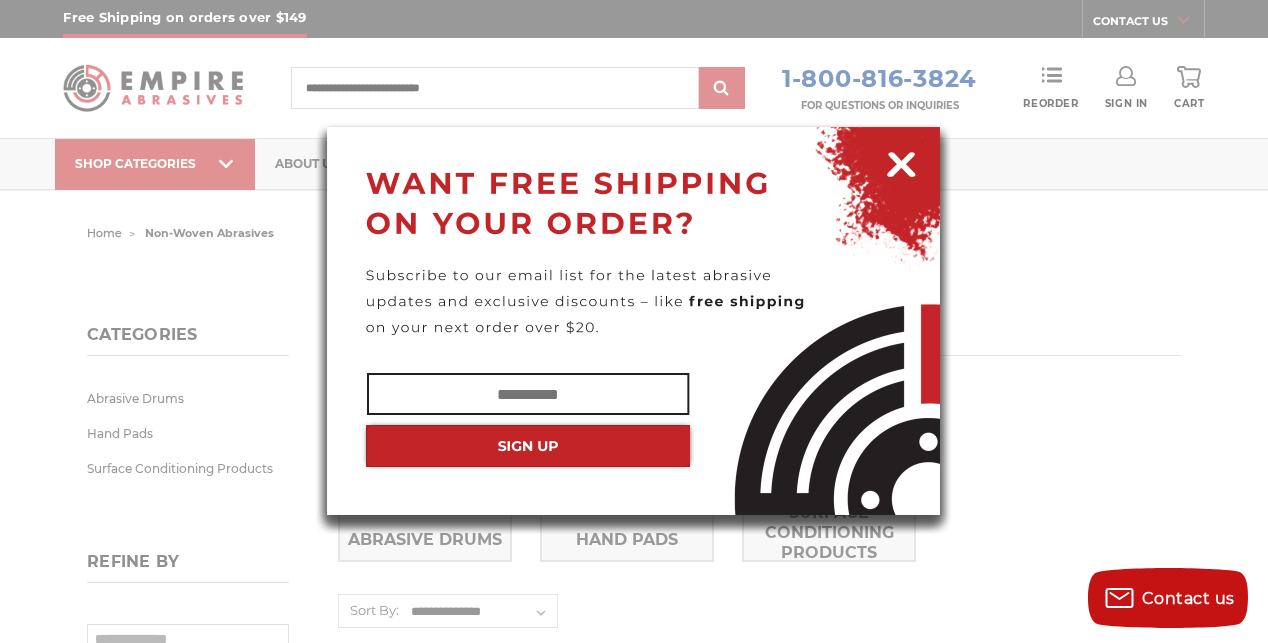 click at bounding box center (901, 161) 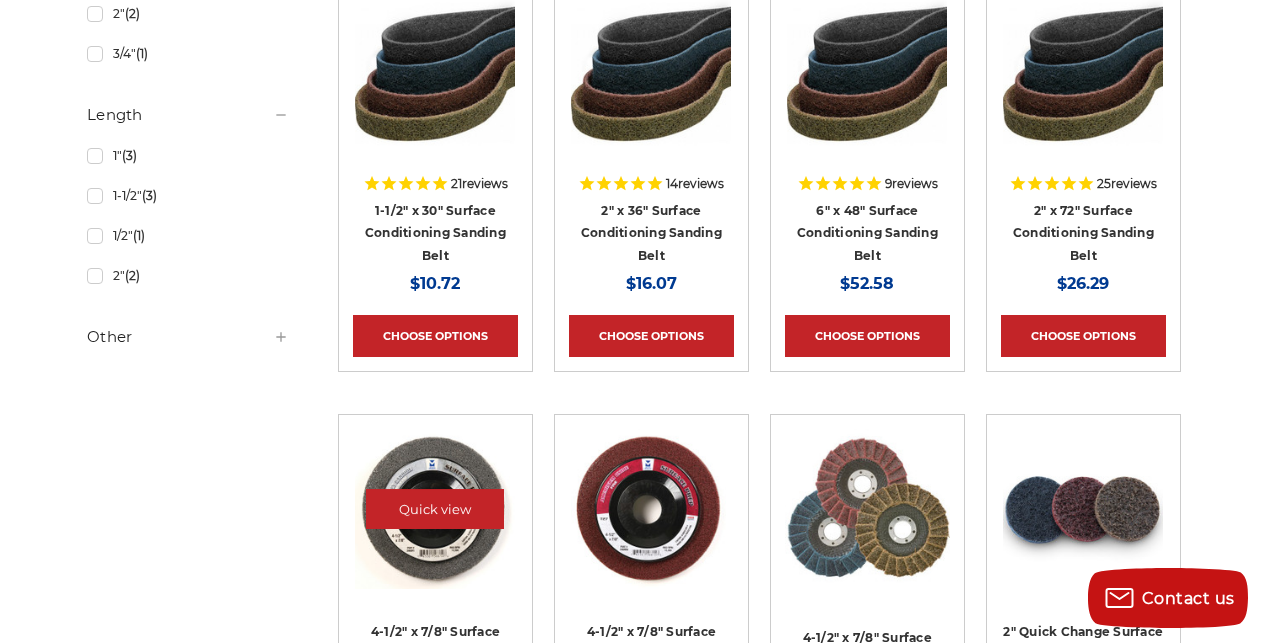 scroll, scrollTop: 1500, scrollLeft: 0, axis: vertical 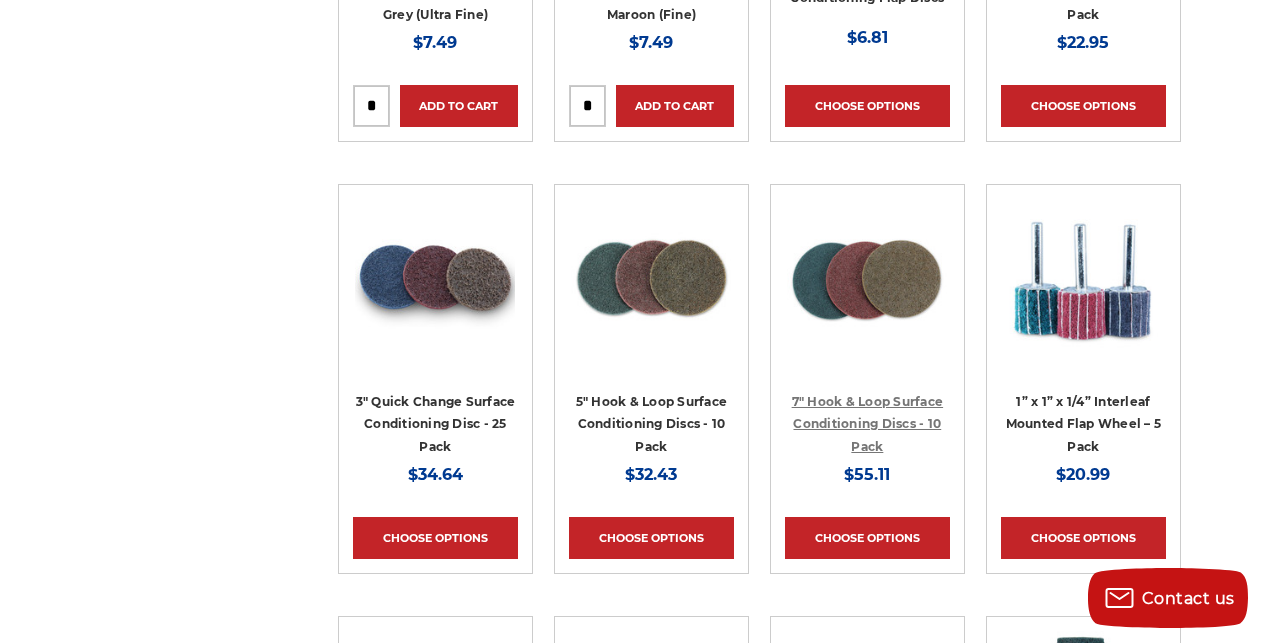 click on "7" Hook & Loop Surface Conditioning Discs - 10 Pack" at bounding box center (868, 424) 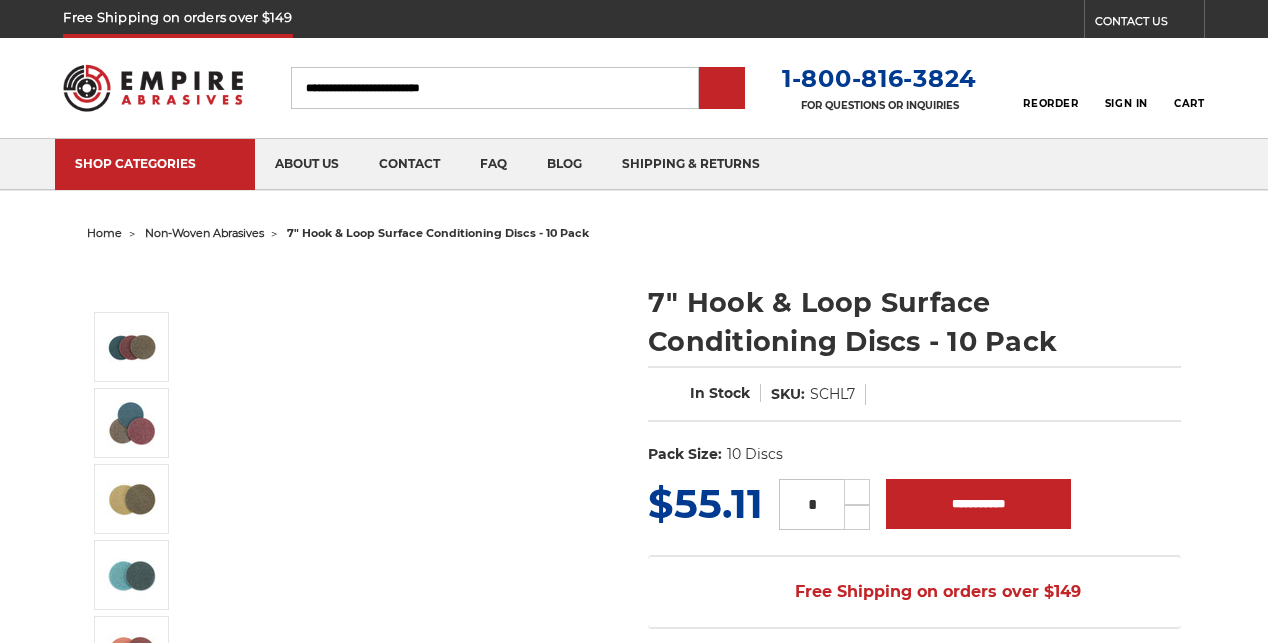 scroll, scrollTop: 0, scrollLeft: 0, axis: both 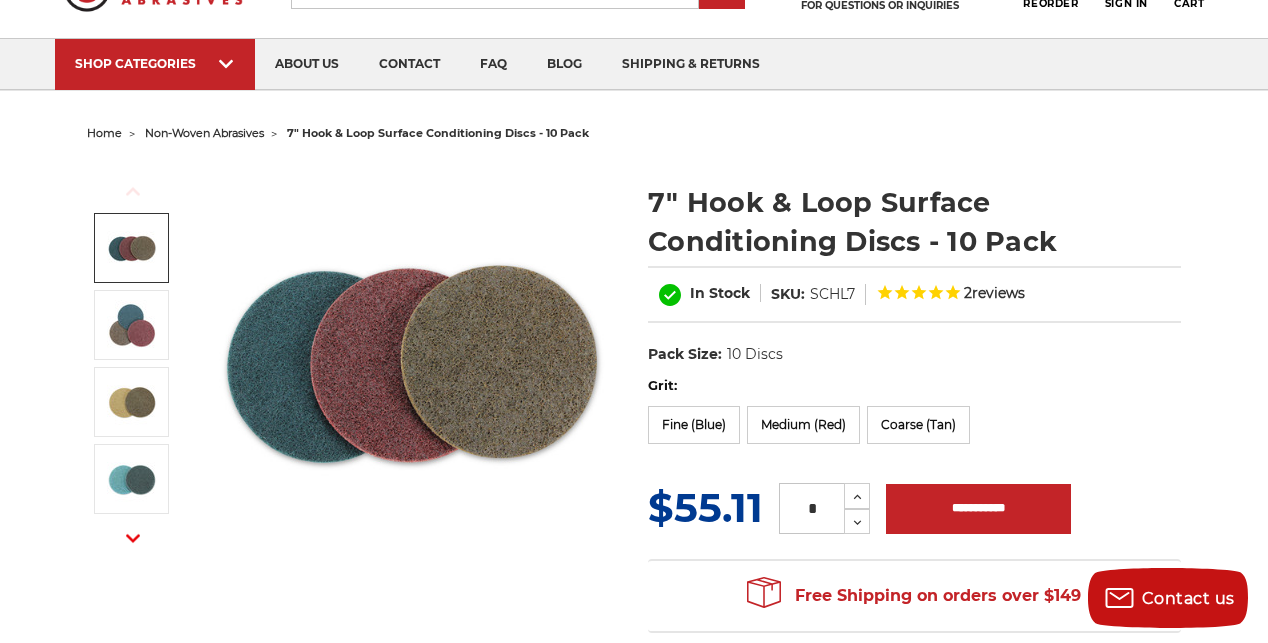 drag, startPoint x: 511, startPoint y: 201, endPoint x: 402, endPoint y: 220, distance: 110.64357 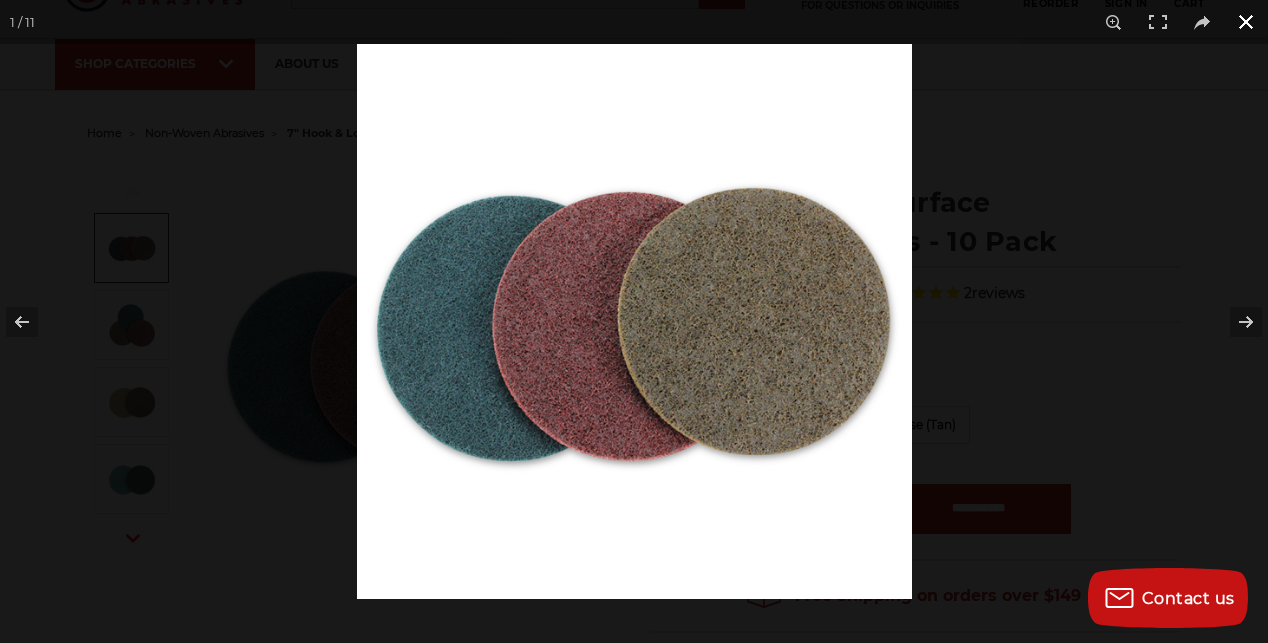click at bounding box center (991, 365) 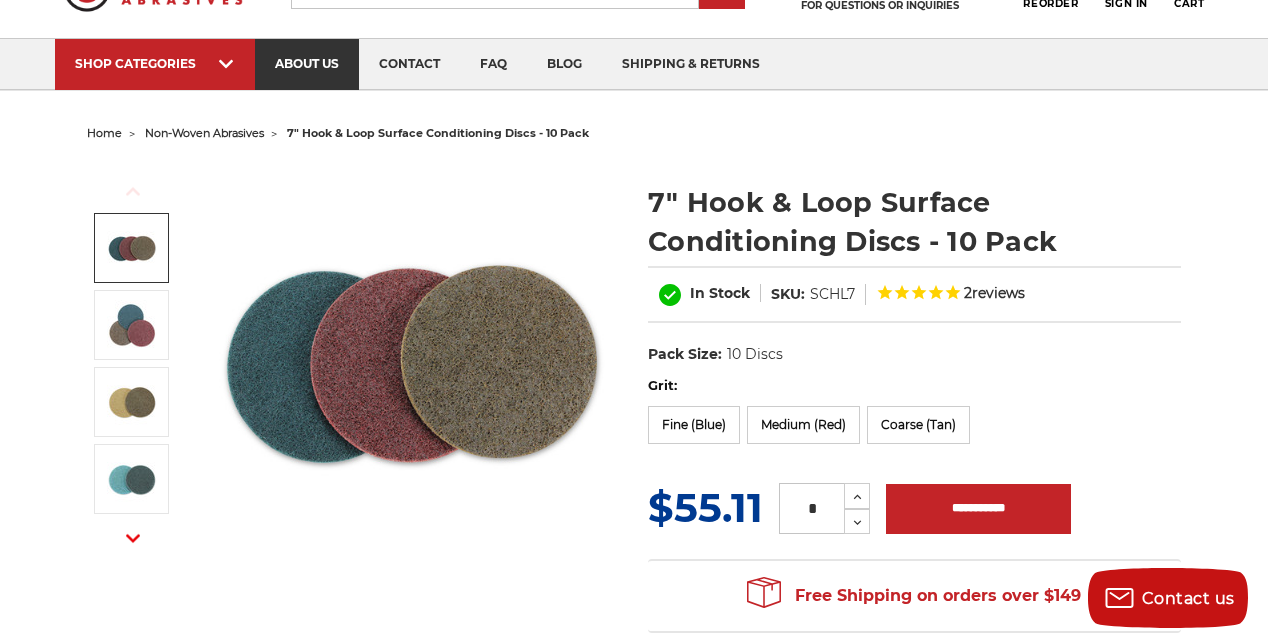 drag, startPoint x: 586, startPoint y: 239, endPoint x: 262, endPoint y: 38, distance: 381.28336 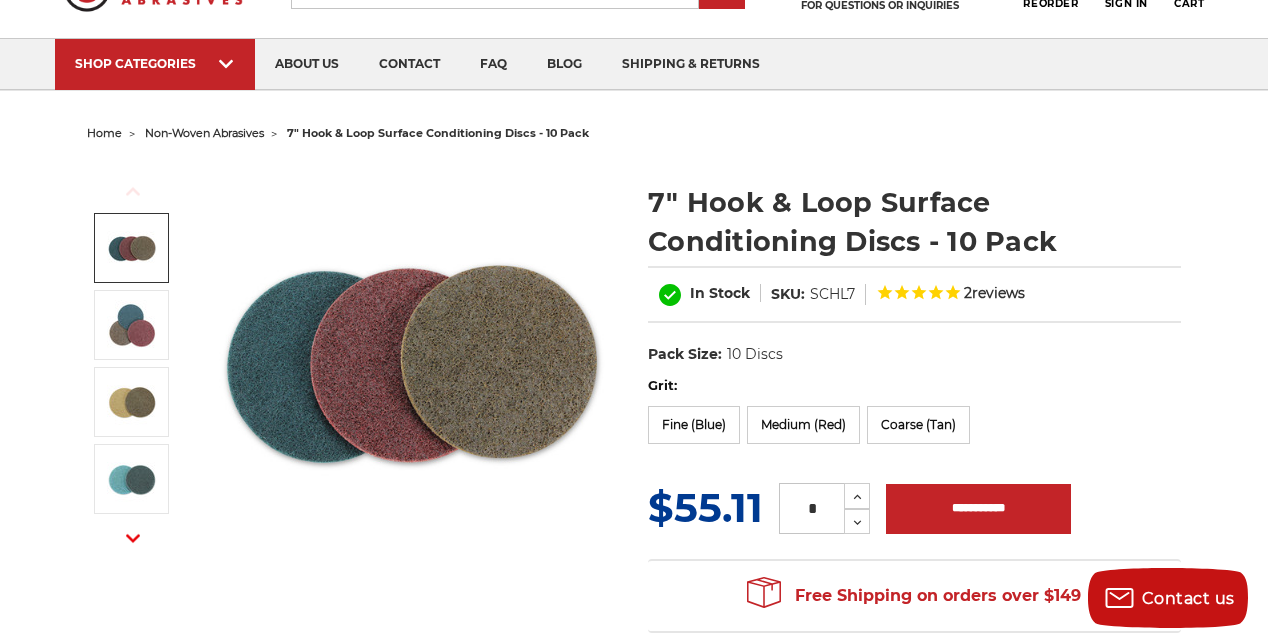 click on "Previous" at bounding box center (634, 396) 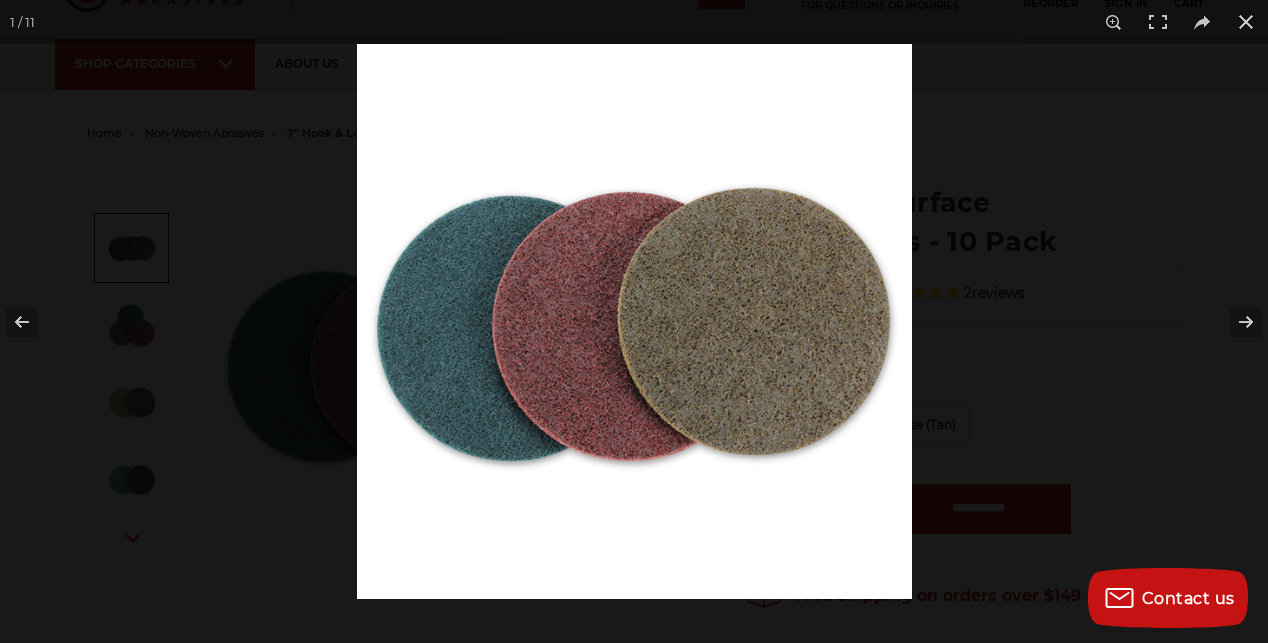 click at bounding box center [634, 321] 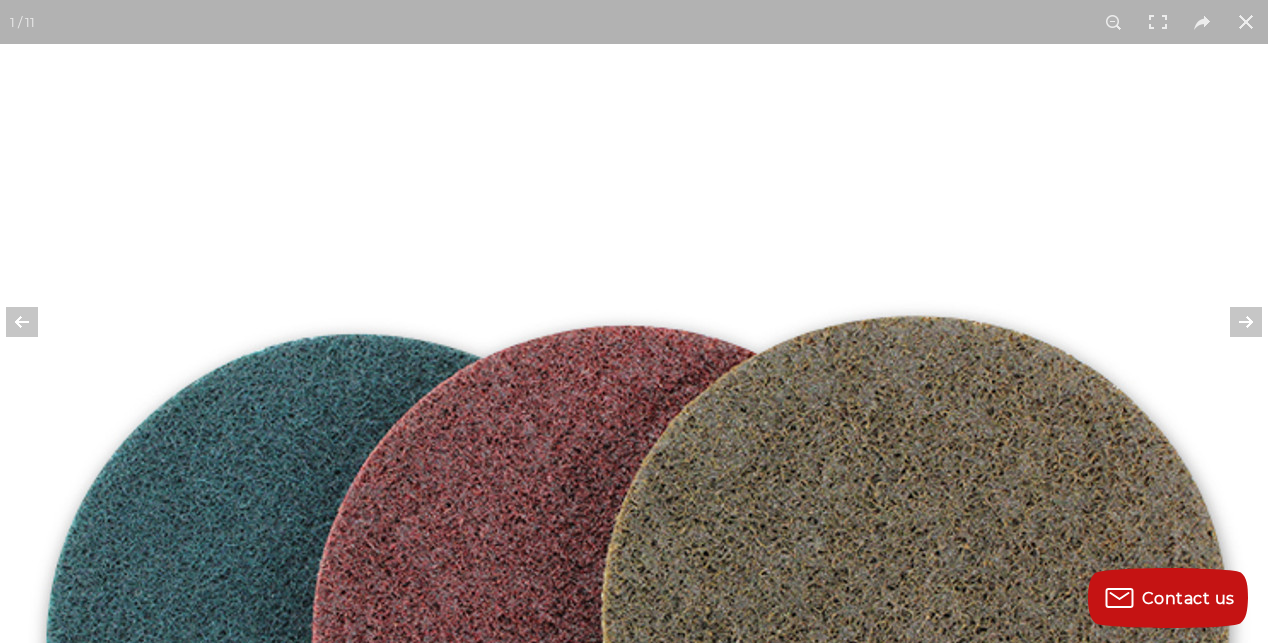 click at bounding box center (640, 624) 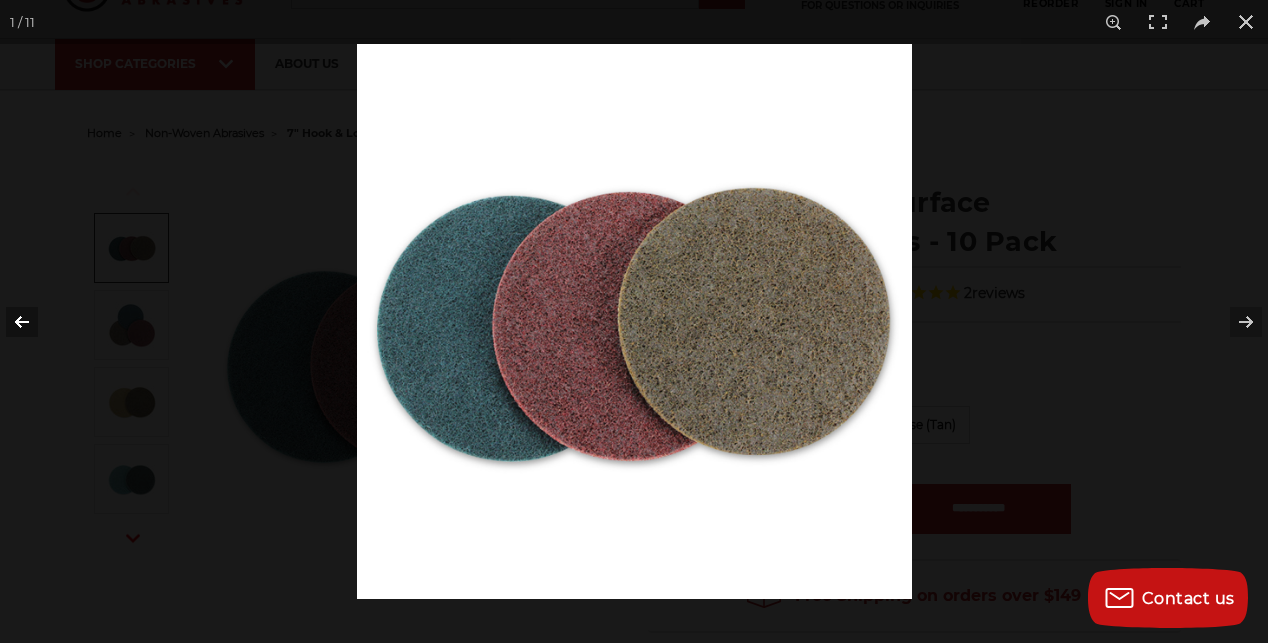 click at bounding box center [35, 322] 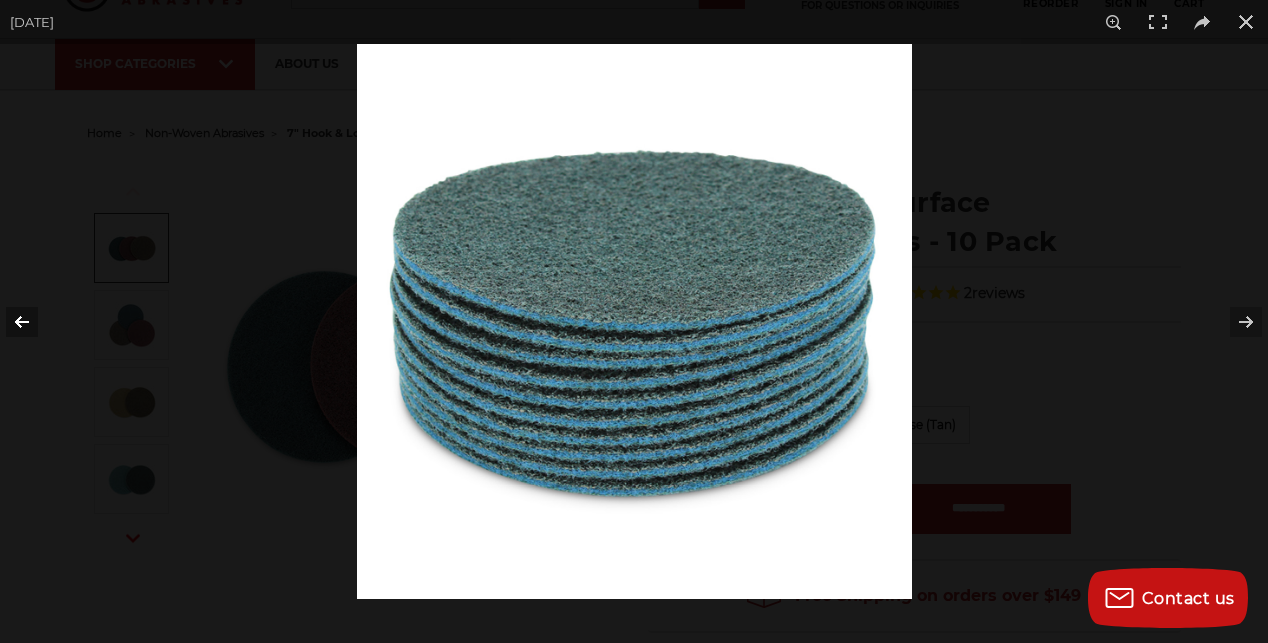 click at bounding box center (35, 322) 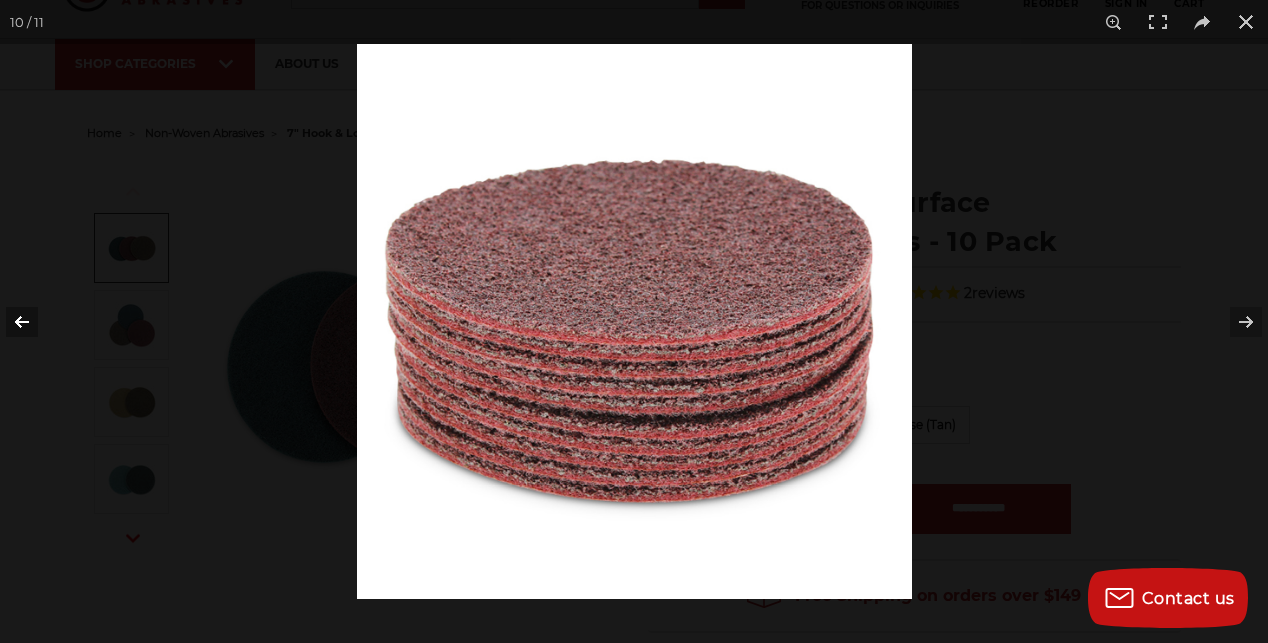 click at bounding box center [35, 322] 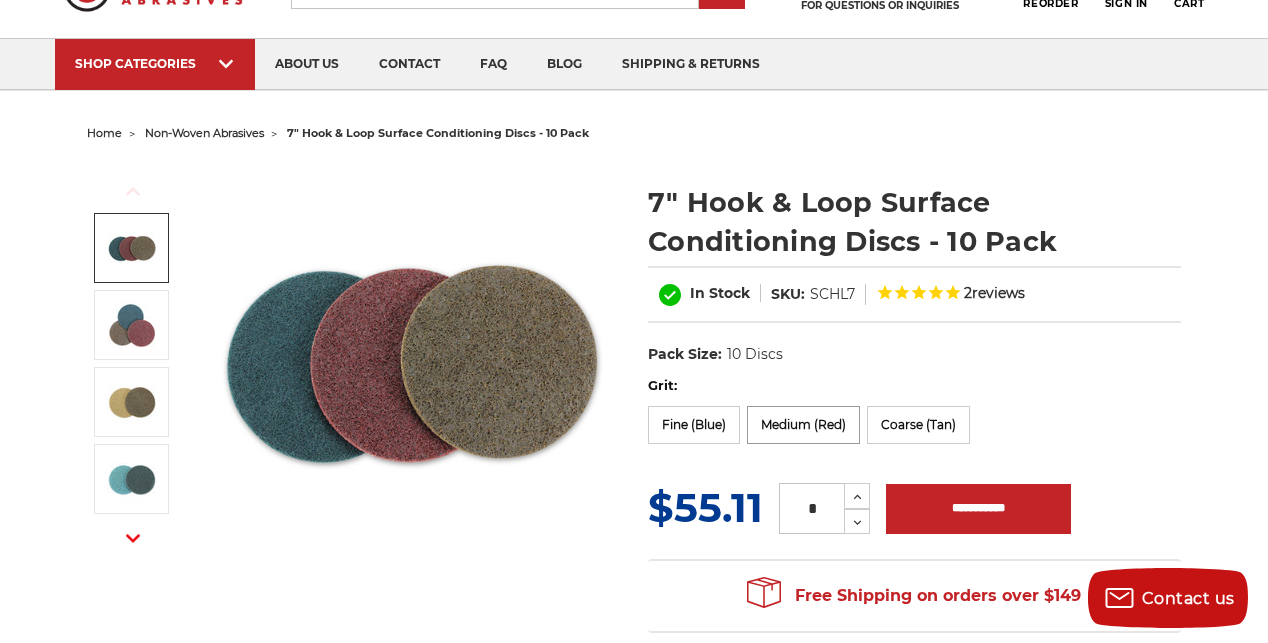 click on "Medium (Red)" at bounding box center (803, 425) 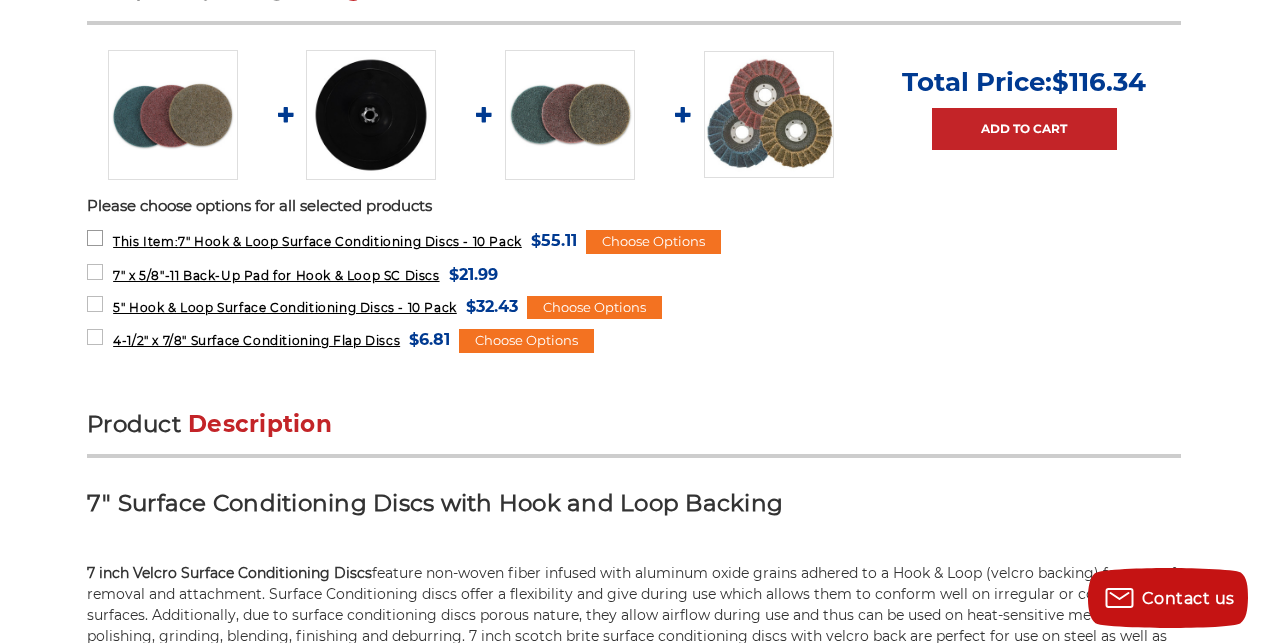 scroll, scrollTop: 900, scrollLeft: 0, axis: vertical 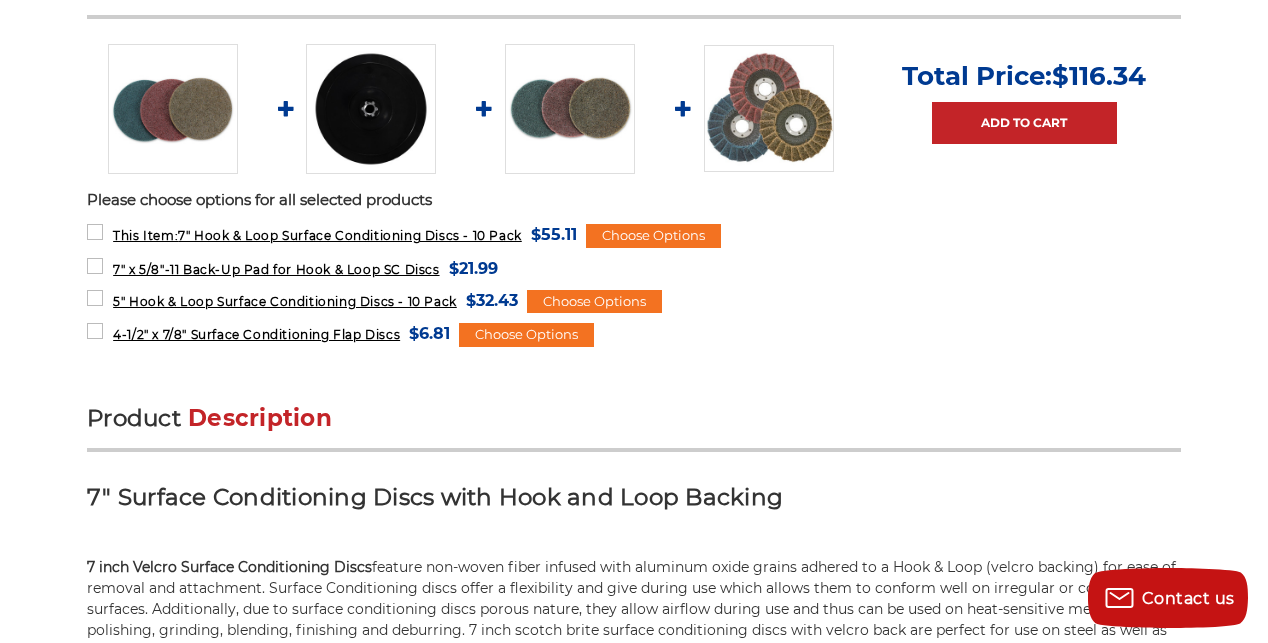 click at bounding box center [371, 109] 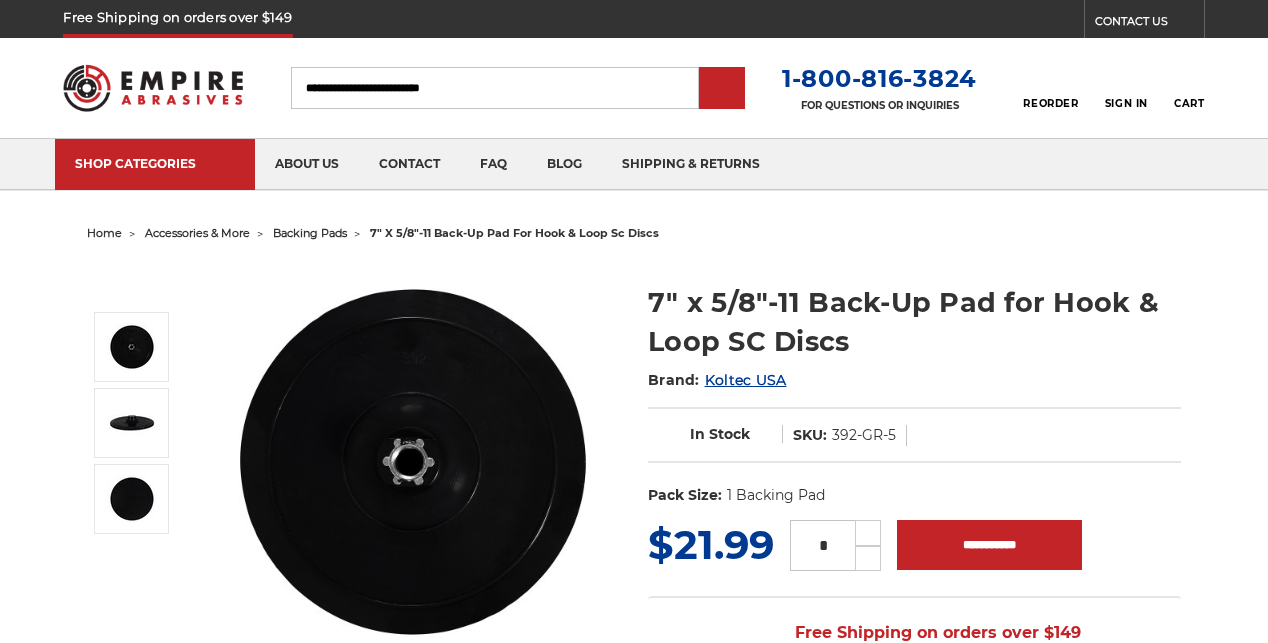 scroll, scrollTop: 0, scrollLeft: 0, axis: both 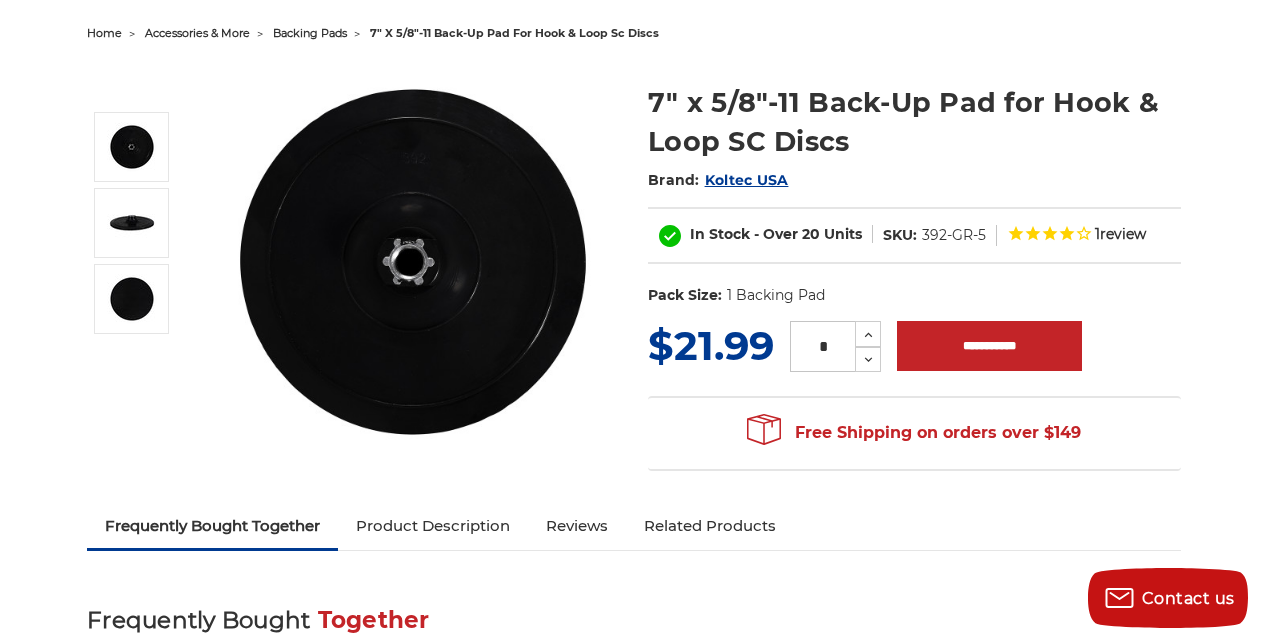 drag, startPoint x: 590, startPoint y: 340, endPoint x: 614, endPoint y: 421, distance: 84.48077 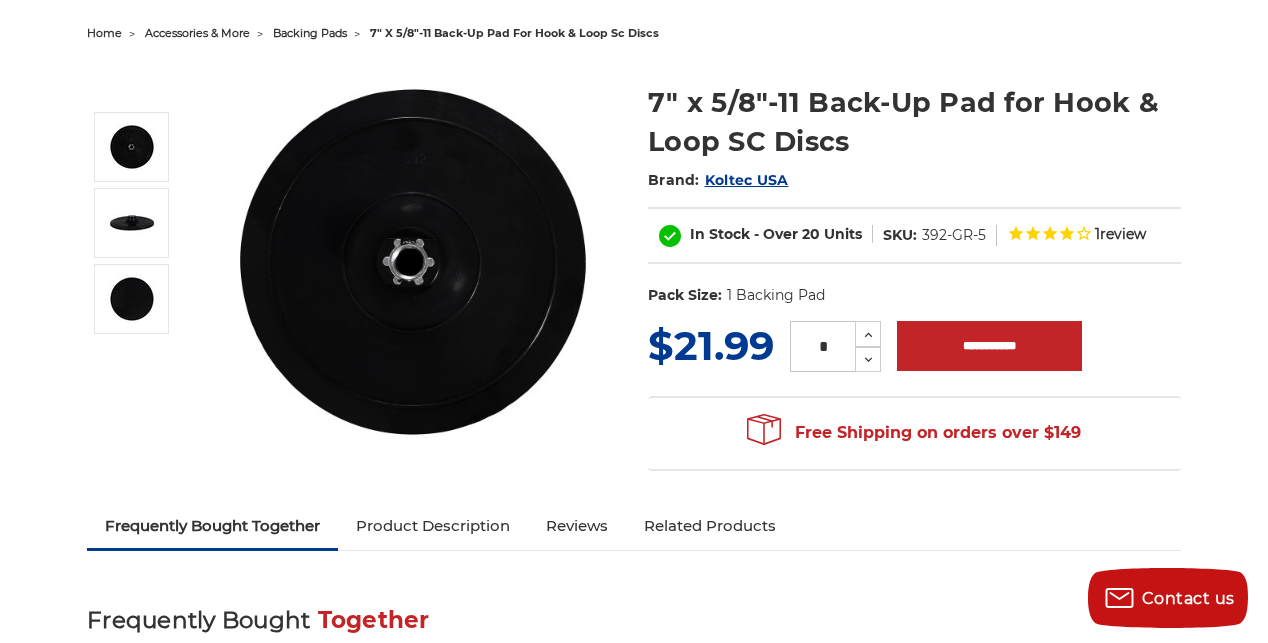 click on "review" at bounding box center (1123, 234) 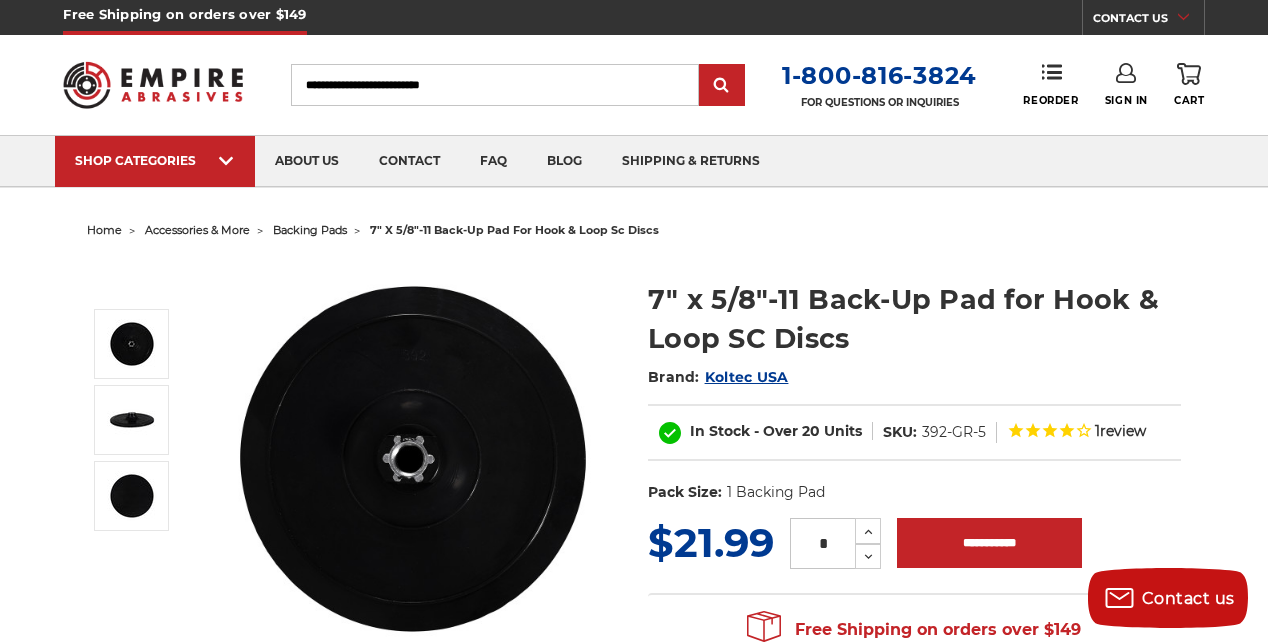 scroll, scrollTop: 0, scrollLeft: 0, axis: both 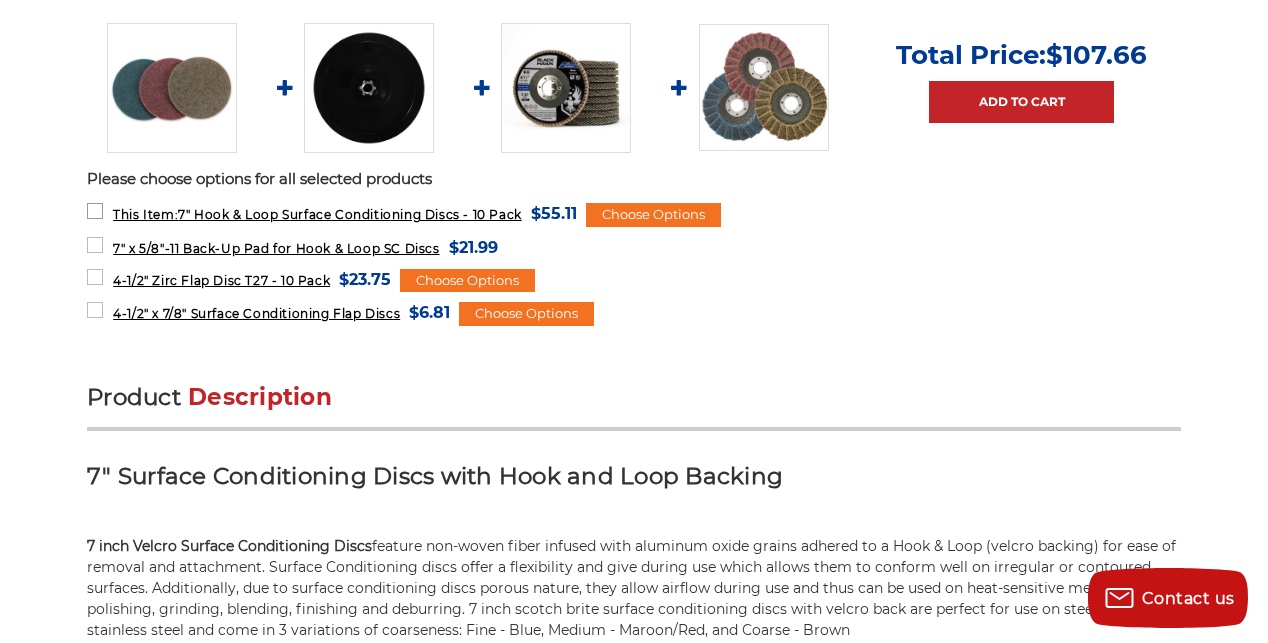 click on "This Item:  7" Hook & Loop Surface Conditioning Discs - 10 Pack" at bounding box center [317, 214] 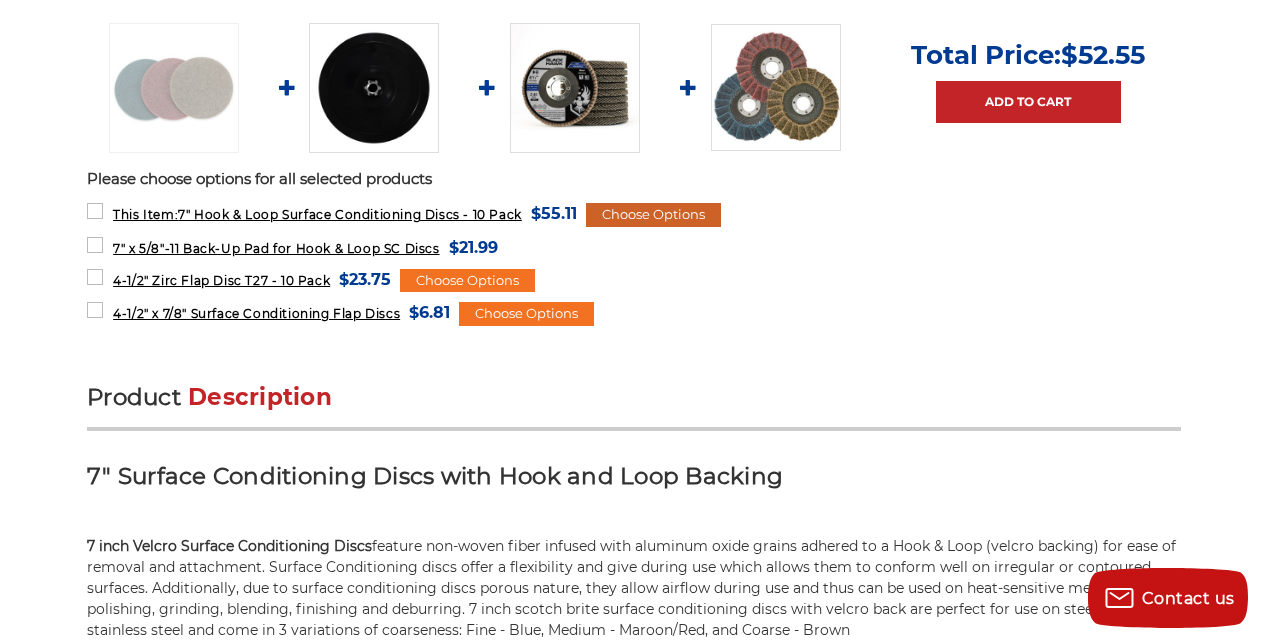 click on "Choose Options" at bounding box center (653, 215) 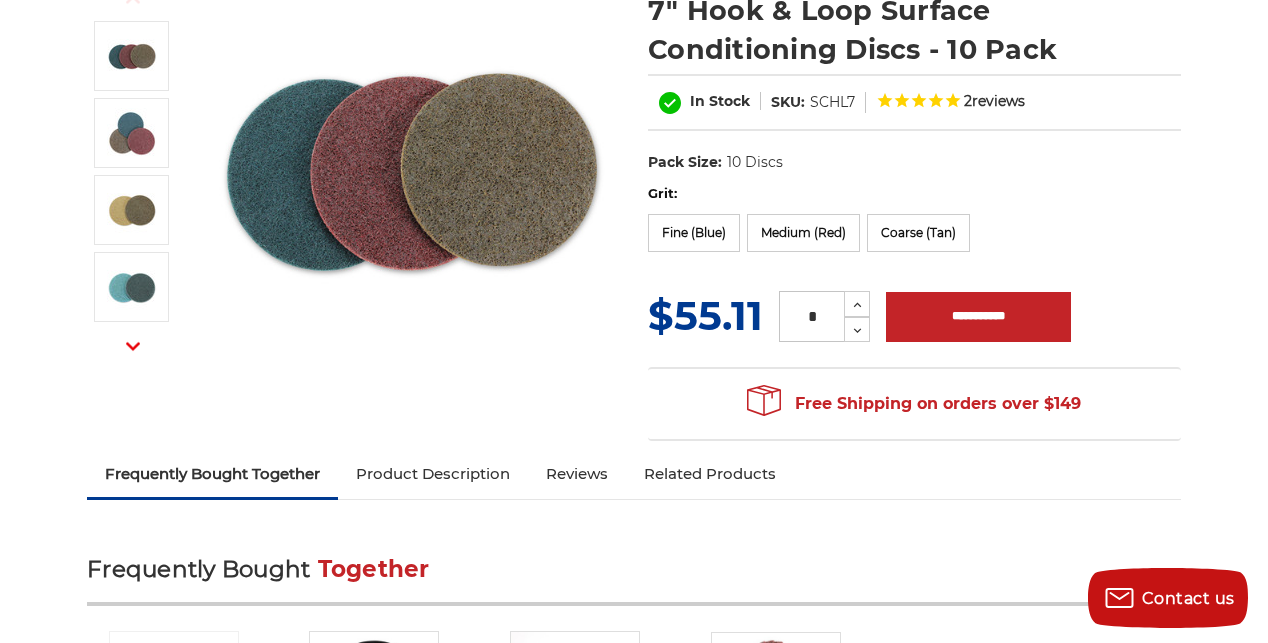 scroll, scrollTop: 300, scrollLeft: 0, axis: vertical 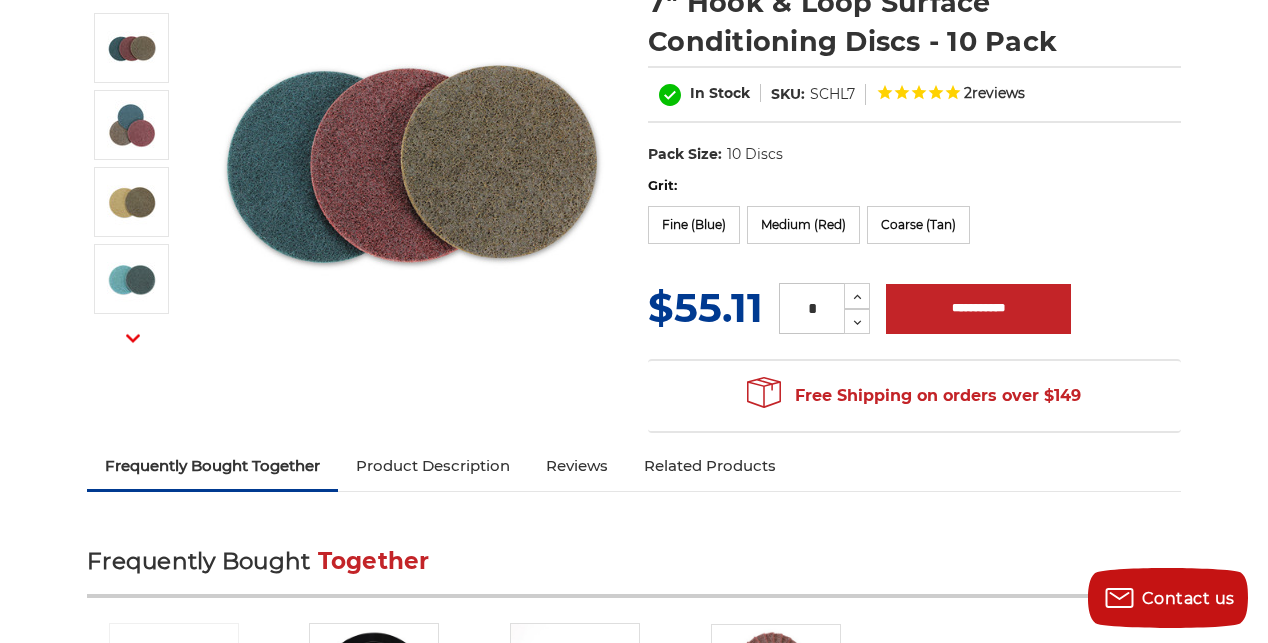 drag, startPoint x: 387, startPoint y: 308, endPoint x: 294, endPoint y: 37, distance: 286.51352 